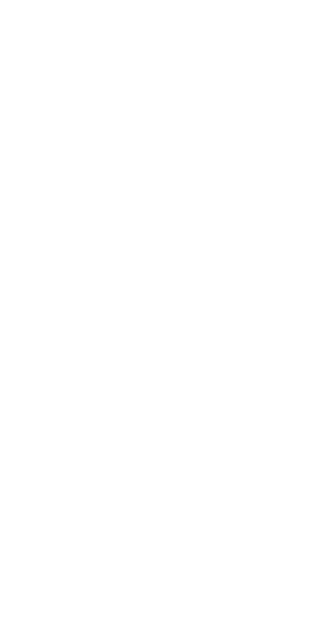 scroll, scrollTop: 0, scrollLeft: 0, axis: both 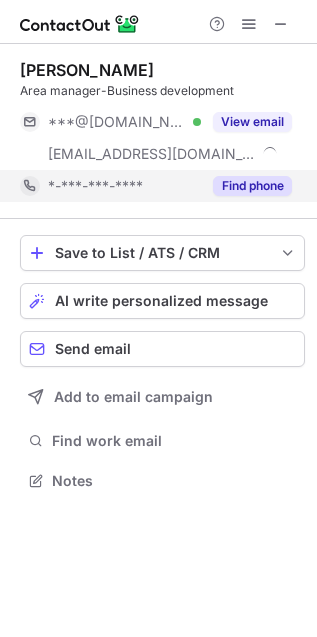 click on "Find phone" at bounding box center [246, 186] 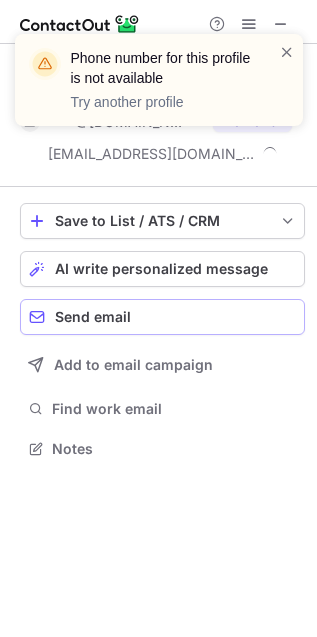 scroll, scrollTop: 435, scrollLeft: 317, axis: both 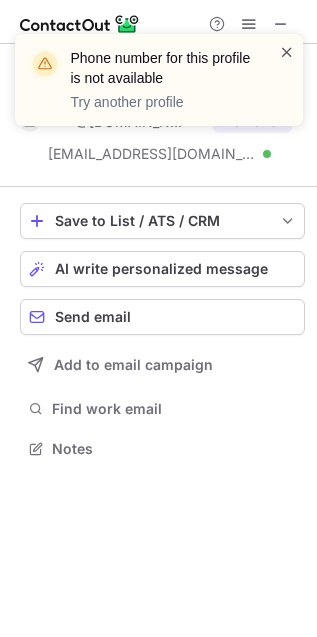 click at bounding box center [287, 52] 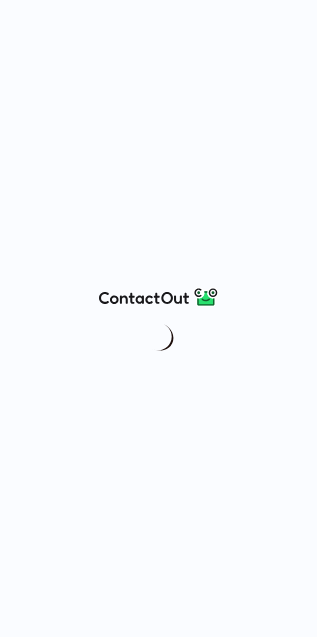 scroll, scrollTop: 0, scrollLeft: 0, axis: both 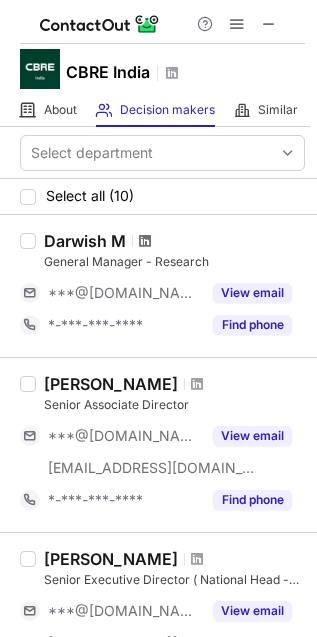 click at bounding box center [145, 241] 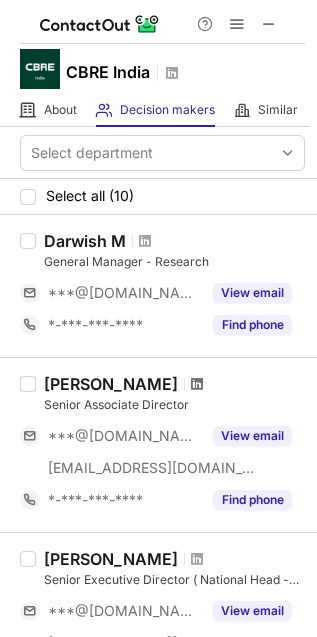 click at bounding box center [197, 384] 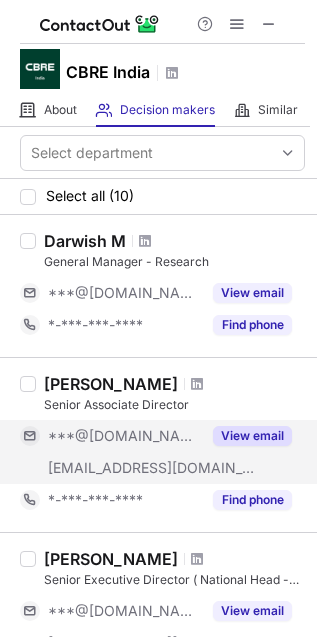 scroll, scrollTop: 125, scrollLeft: 0, axis: vertical 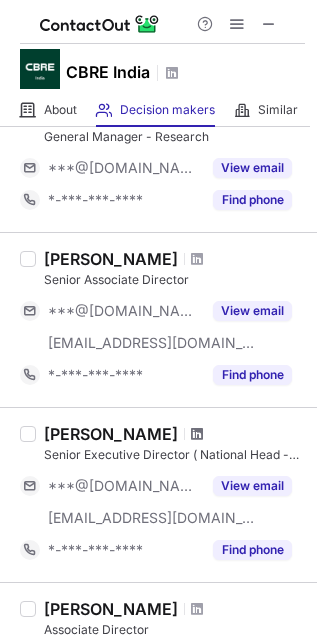 click at bounding box center [197, 434] 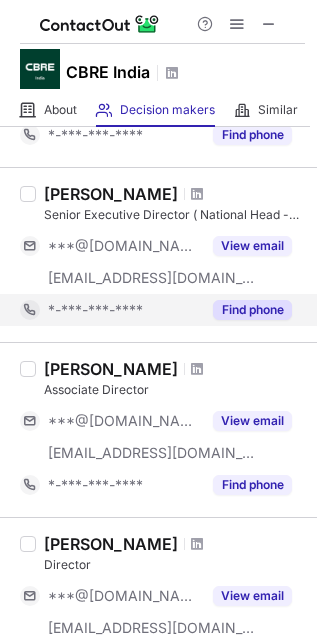 scroll, scrollTop: 375, scrollLeft: 0, axis: vertical 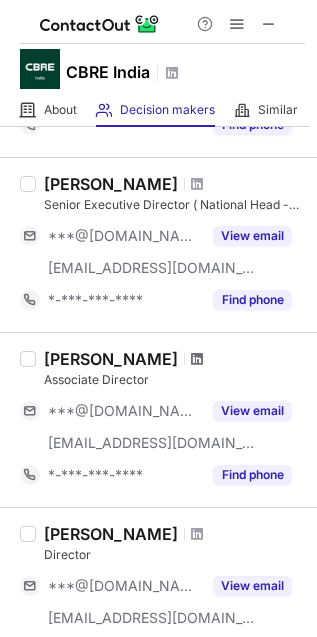 click at bounding box center [197, 359] 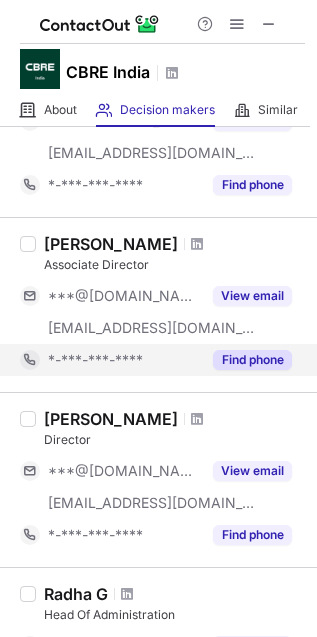 scroll, scrollTop: 500, scrollLeft: 0, axis: vertical 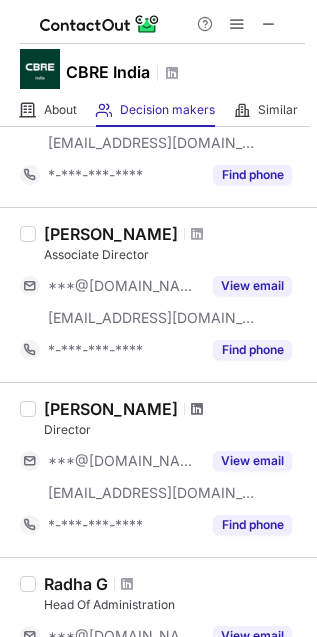 click at bounding box center [197, 409] 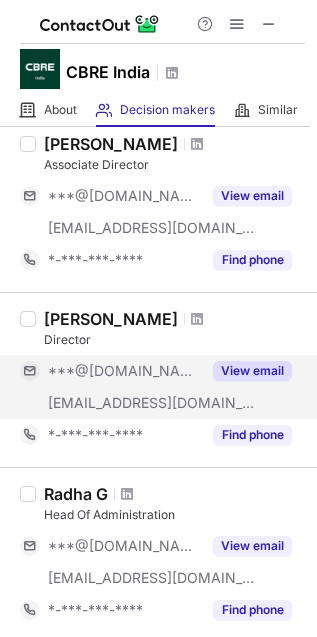 scroll, scrollTop: 625, scrollLeft: 0, axis: vertical 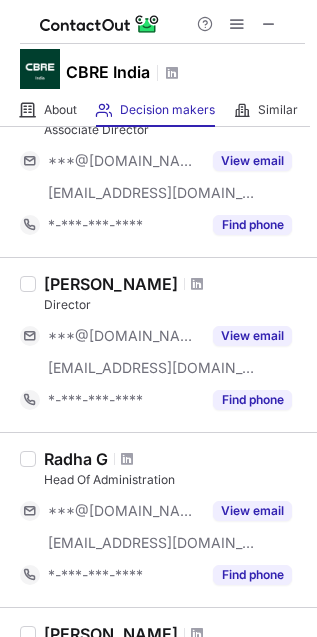 click at bounding box center (127, 459) 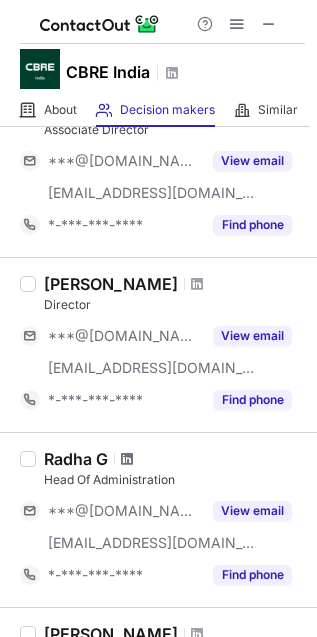 click at bounding box center (127, 459) 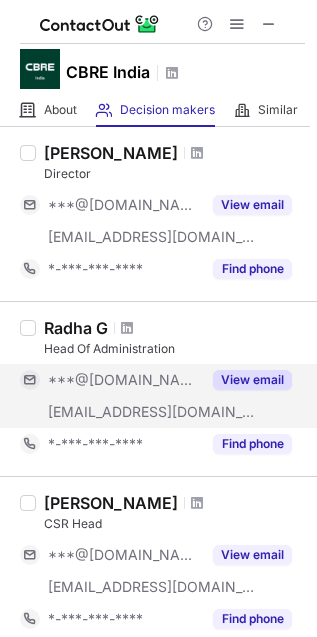 scroll, scrollTop: 875, scrollLeft: 0, axis: vertical 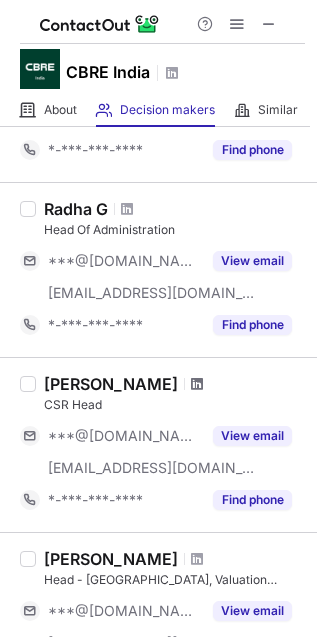 click at bounding box center (197, 384) 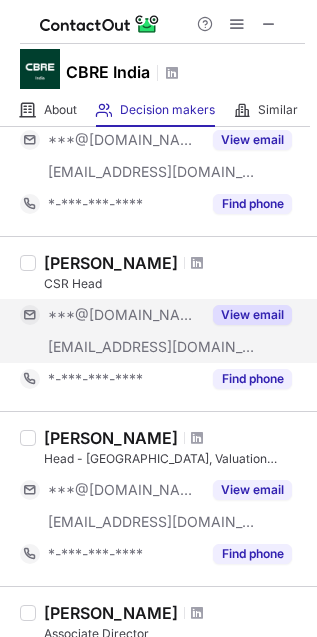 scroll, scrollTop: 1000, scrollLeft: 0, axis: vertical 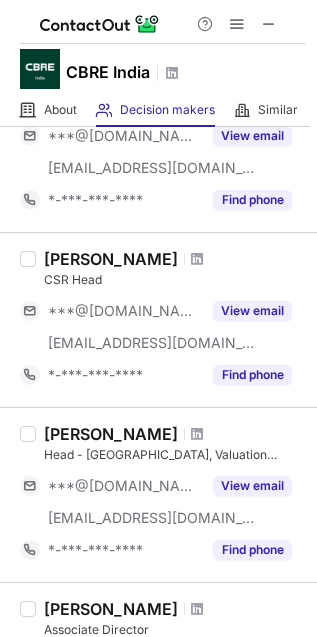 click on "Karan Mehta Head - North & East India, Valuation Advisory Services ***@live.com ***@cbre.co.in View email *-***-***-**** Find phone" at bounding box center [158, 494] 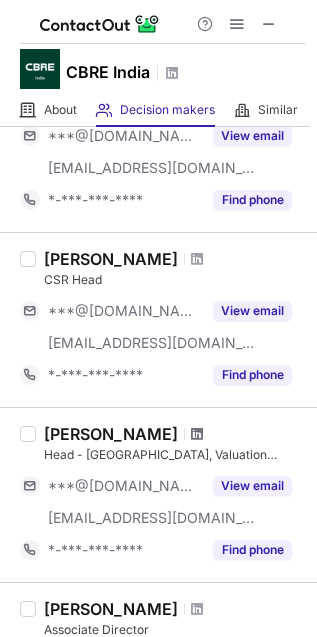 click at bounding box center (197, 434) 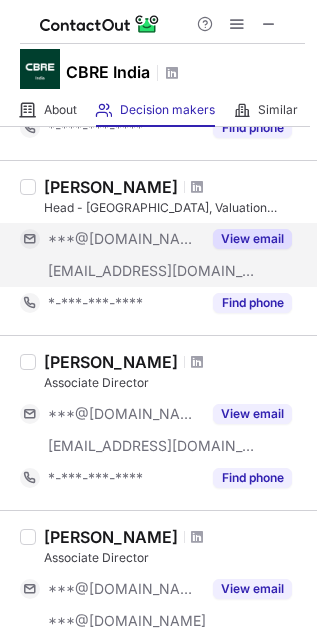 scroll, scrollTop: 1250, scrollLeft: 0, axis: vertical 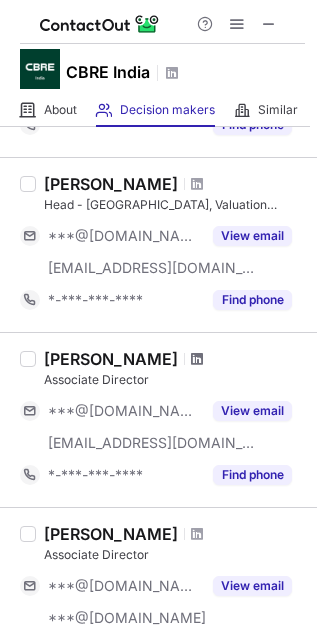 click at bounding box center (197, 359) 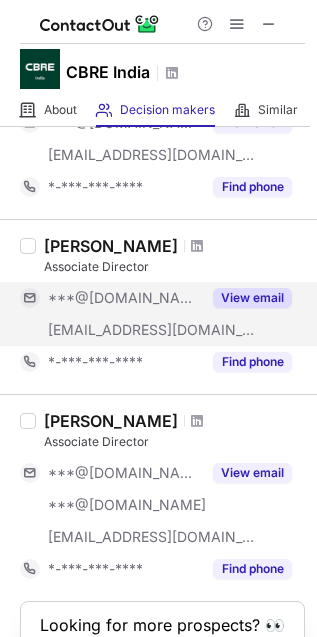 scroll, scrollTop: 1375, scrollLeft: 0, axis: vertical 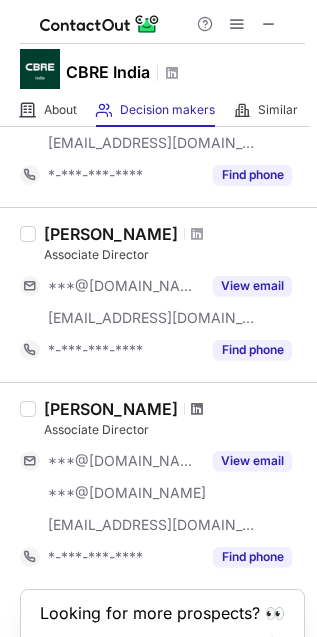 click at bounding box center (197, 409) 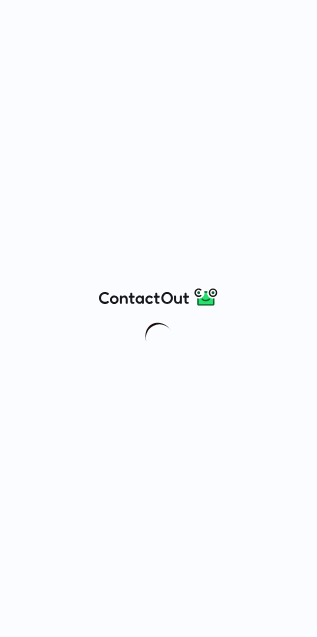 scroll, scrollTop: 0, scrollLeft: 0, axis: both 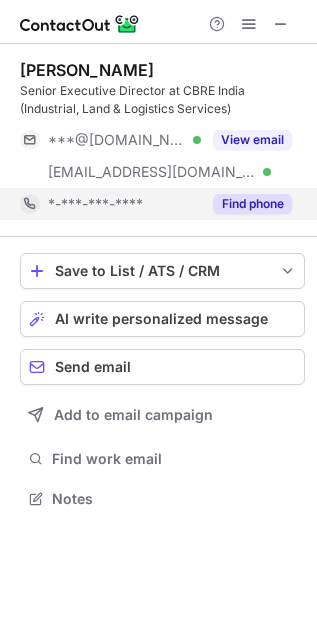 click on "Find phone" at bounding box center (252, 204) 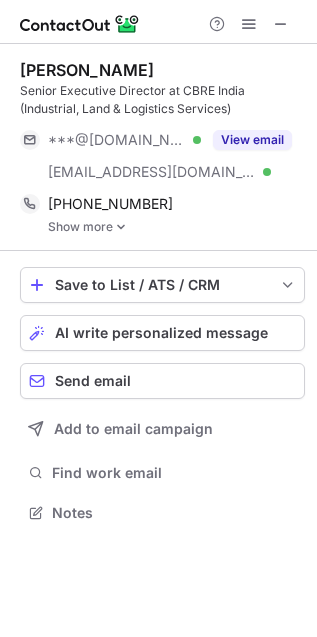 scroll, scrollTop: 10, scrollLeft: 10, axis: both 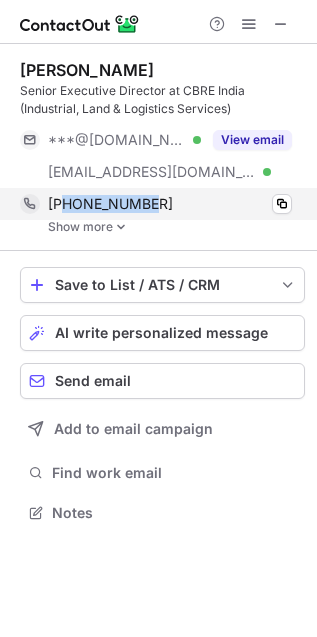 drag, startPoint x: 185, startPoint y: 193, endPoint x: 65, endPoint y: 201, distance: 120.26637 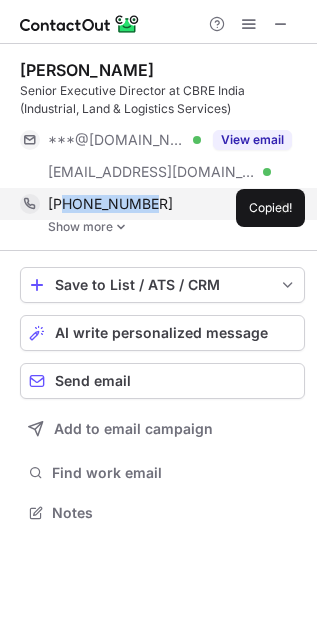copy on "9163972182" 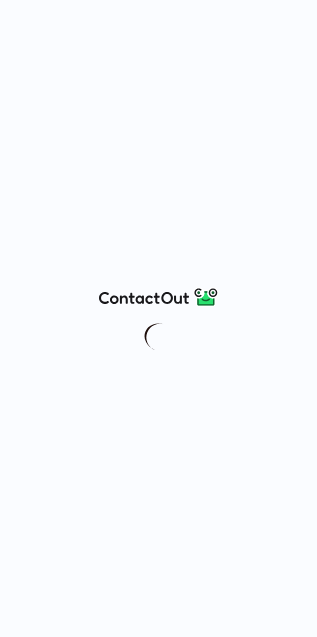 scroll, scrollTop: 0, scrollLeft: 0, axis: both 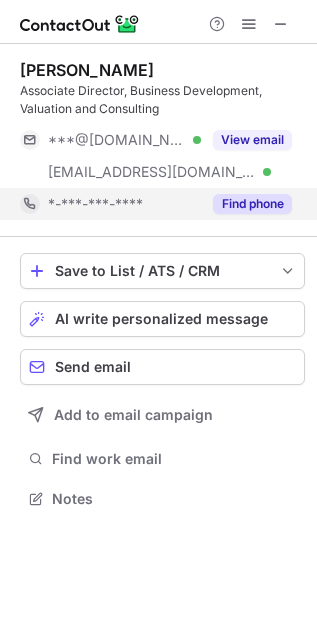 click on "Find phone" at bounding box center (246, 204) 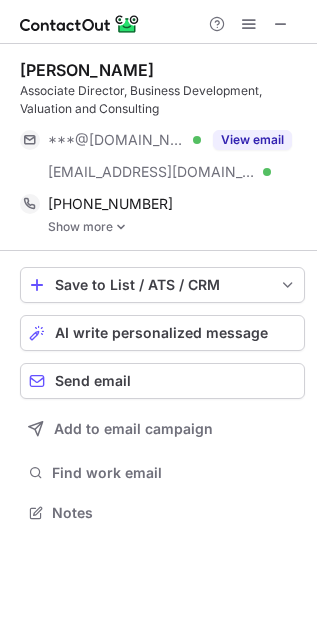 scroll, scrollTop: 10, scrollLeft: 10, axis: both 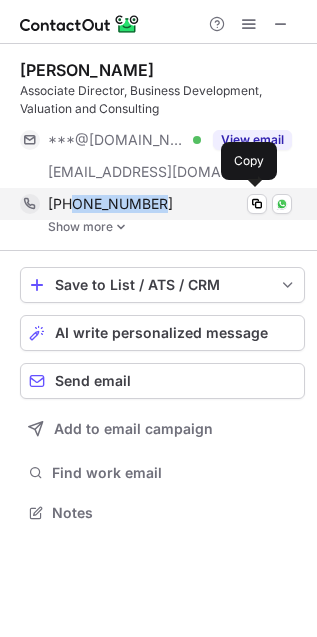 drag, startPoint x: 180, startPoint y: 203, endPoint x: 70, endPoint y: 196, distance: 110.2225 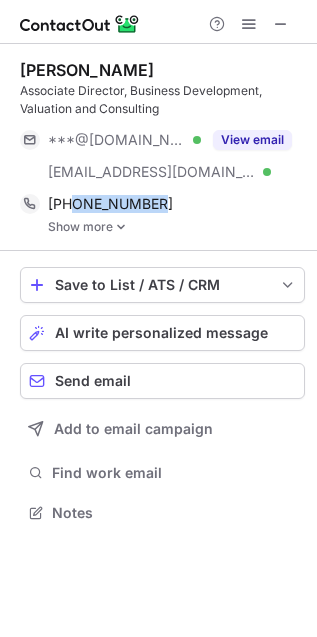 copy on "9502030203" 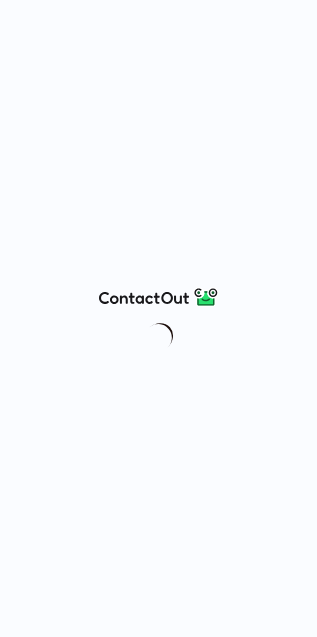 scroll, scrollTop: 0, scrollLeft: 0, axis: both 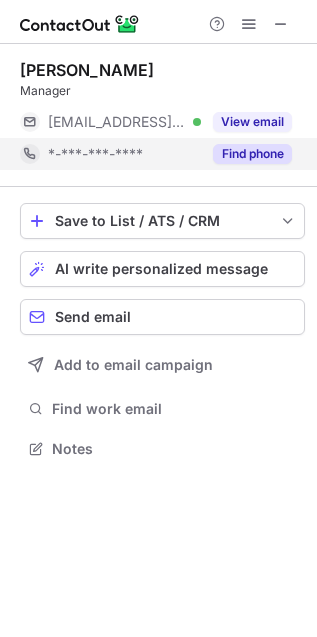 click on "Find phone" at bounding box center [246, 154] 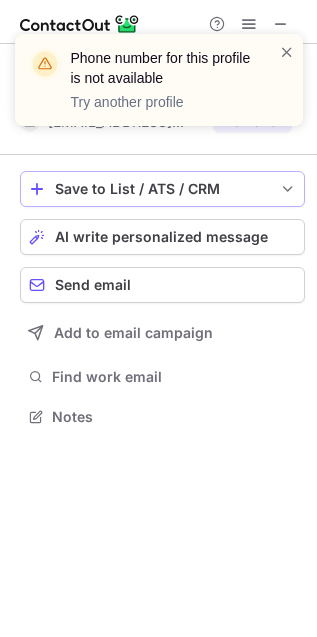scroll, scrollTop: 402, scrollLeft: 317, axis: both 